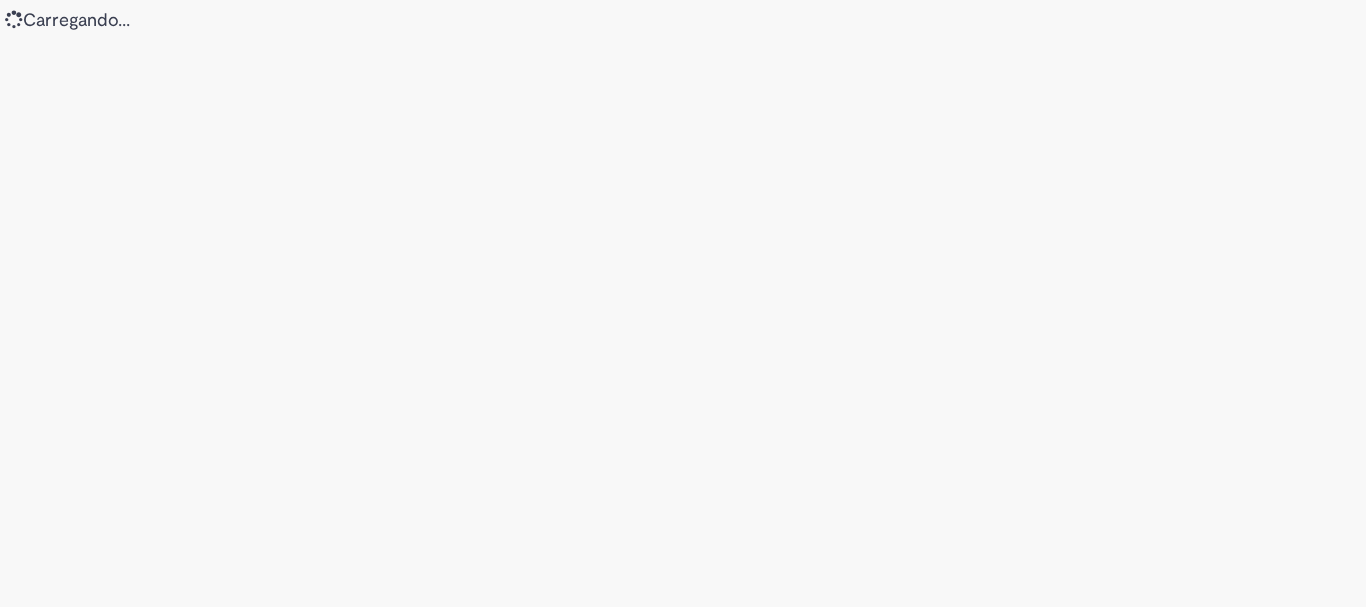scroll, scrollTop: 0, scrollLeft: 0, axis: both 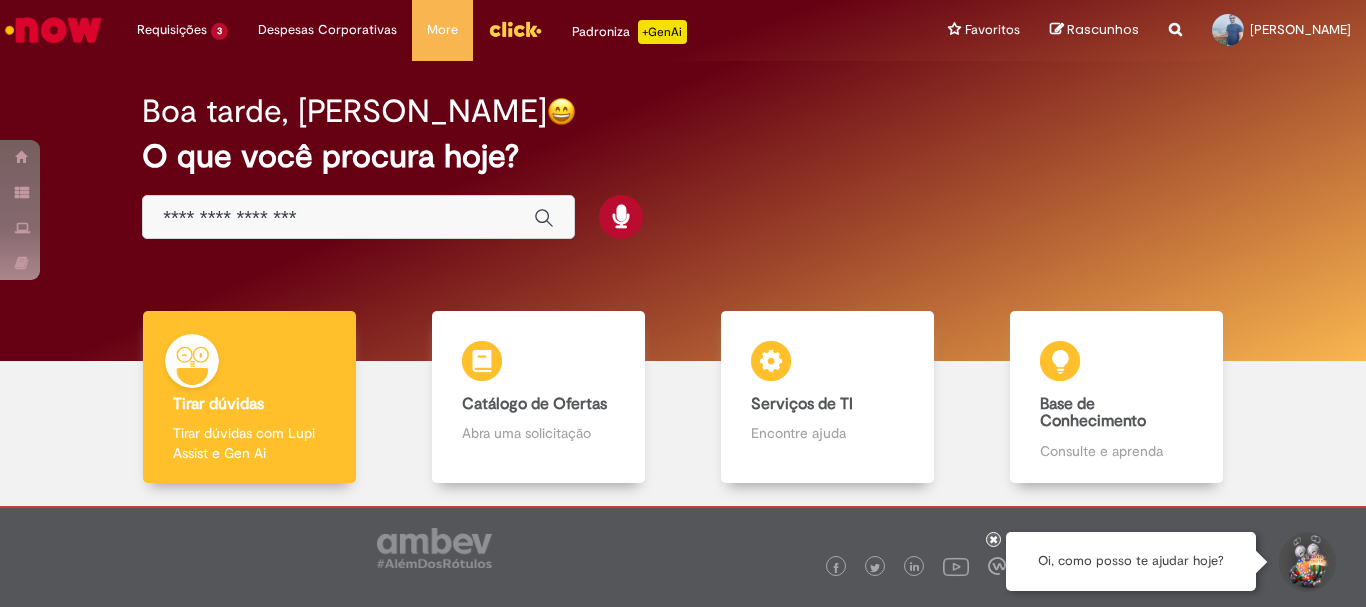 click at bounding box center (338, 218) 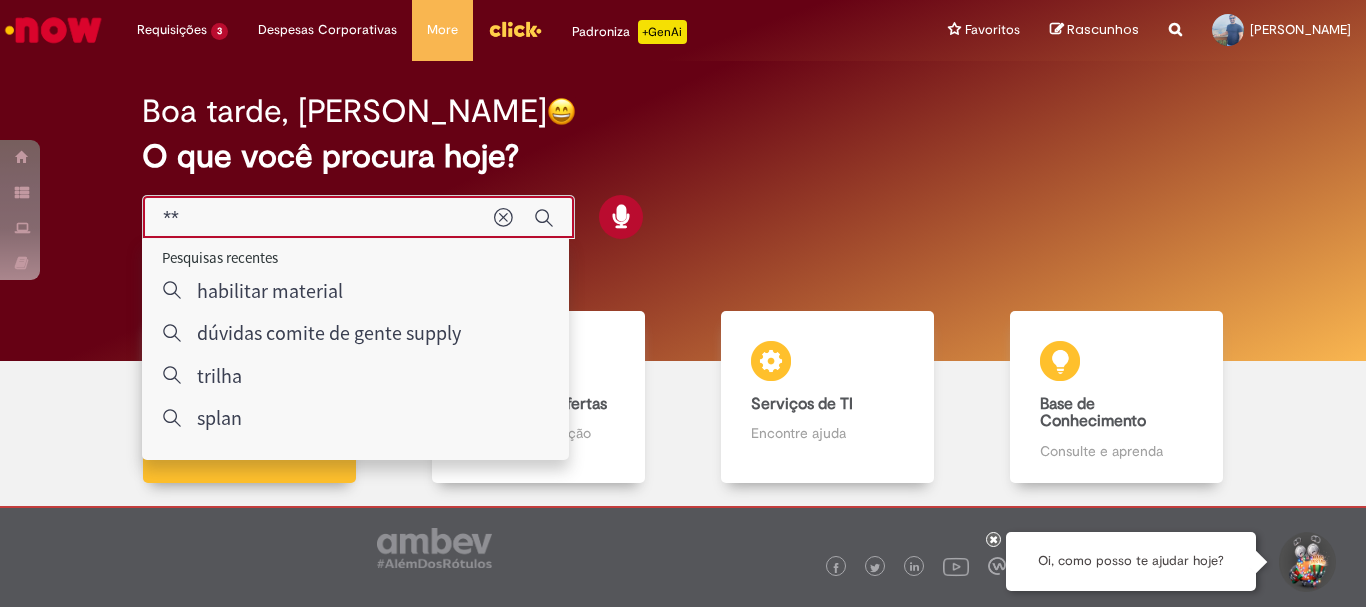 type on "*" 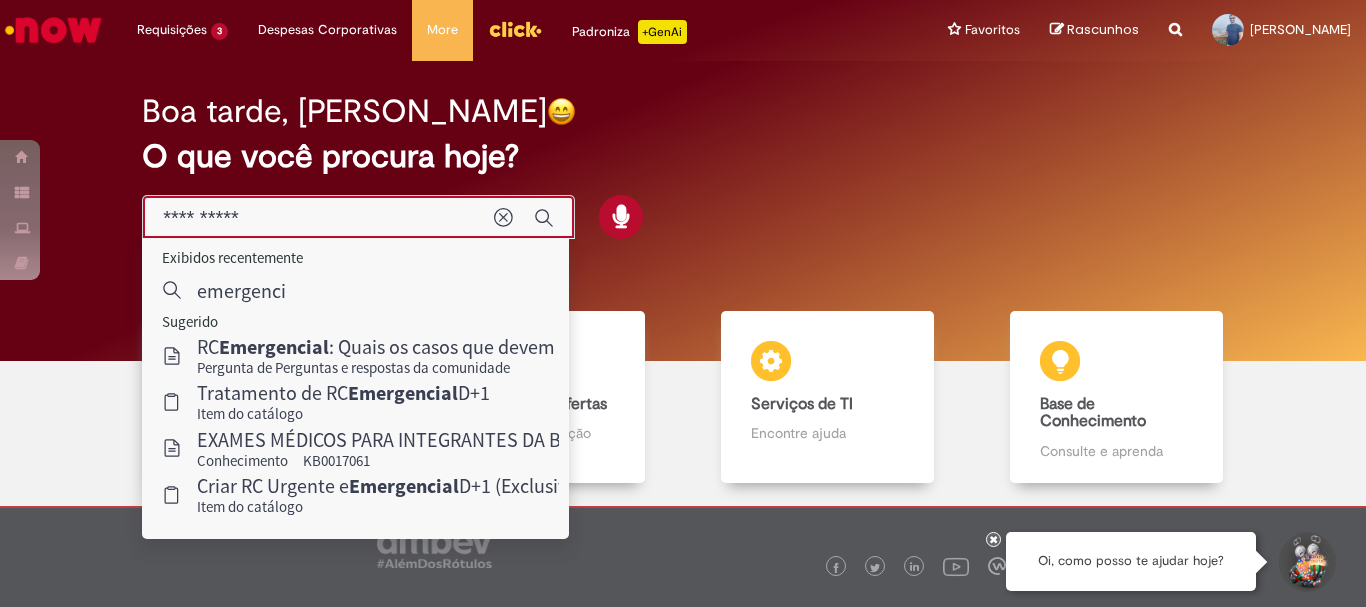 type on "**********" 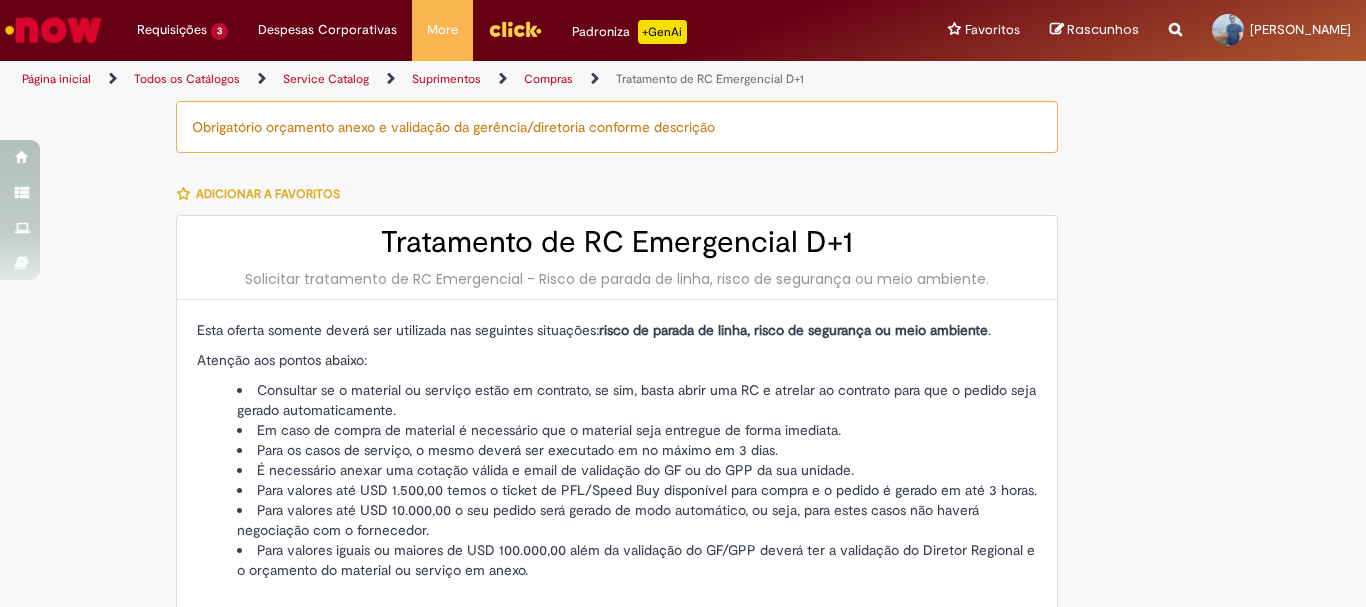 type on "********" 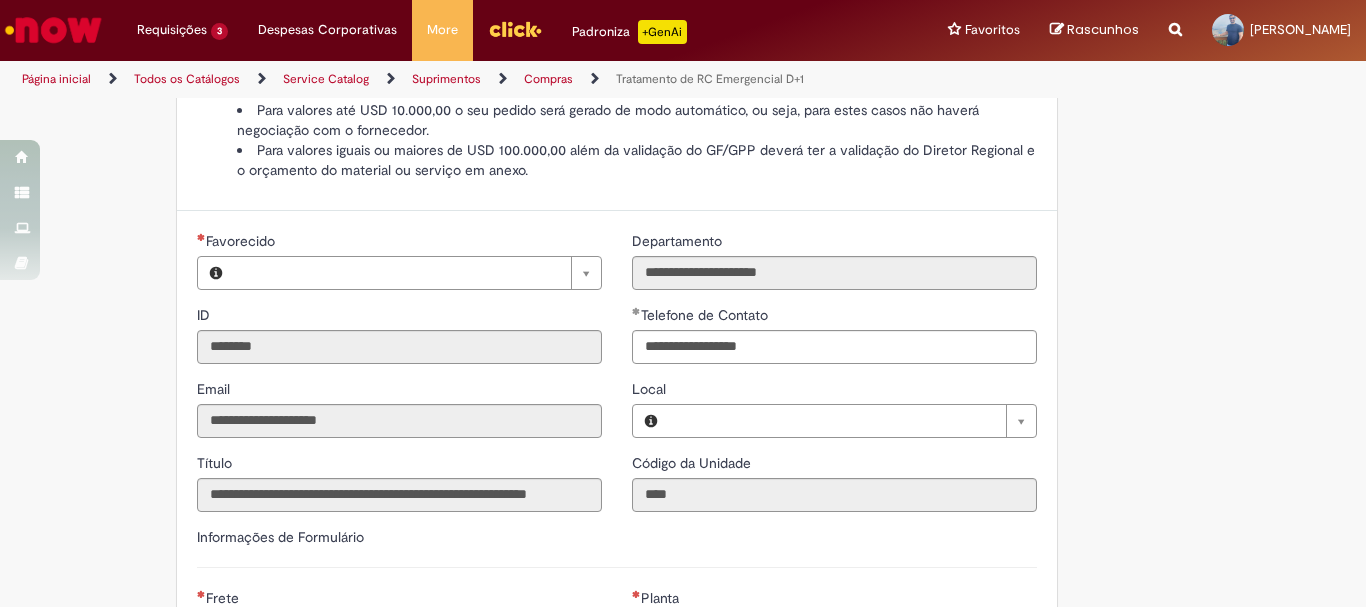 type on "**********" 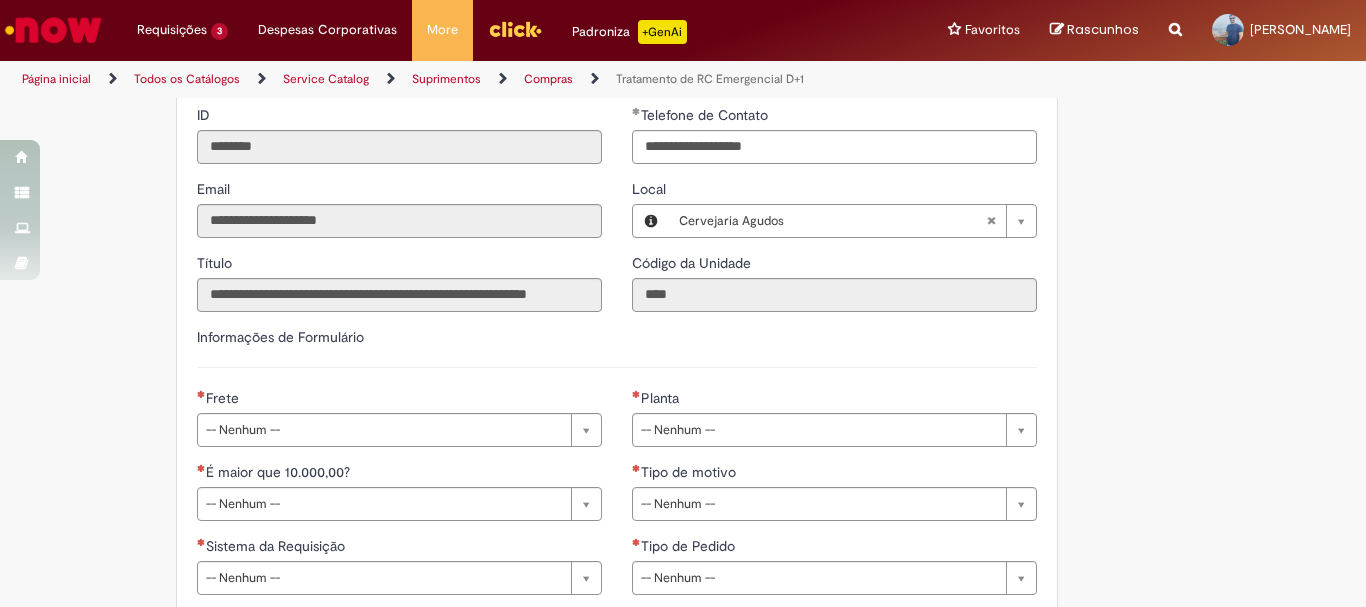 scroll, scrollTop: 700, scrollLeft: 0, axis: vertical 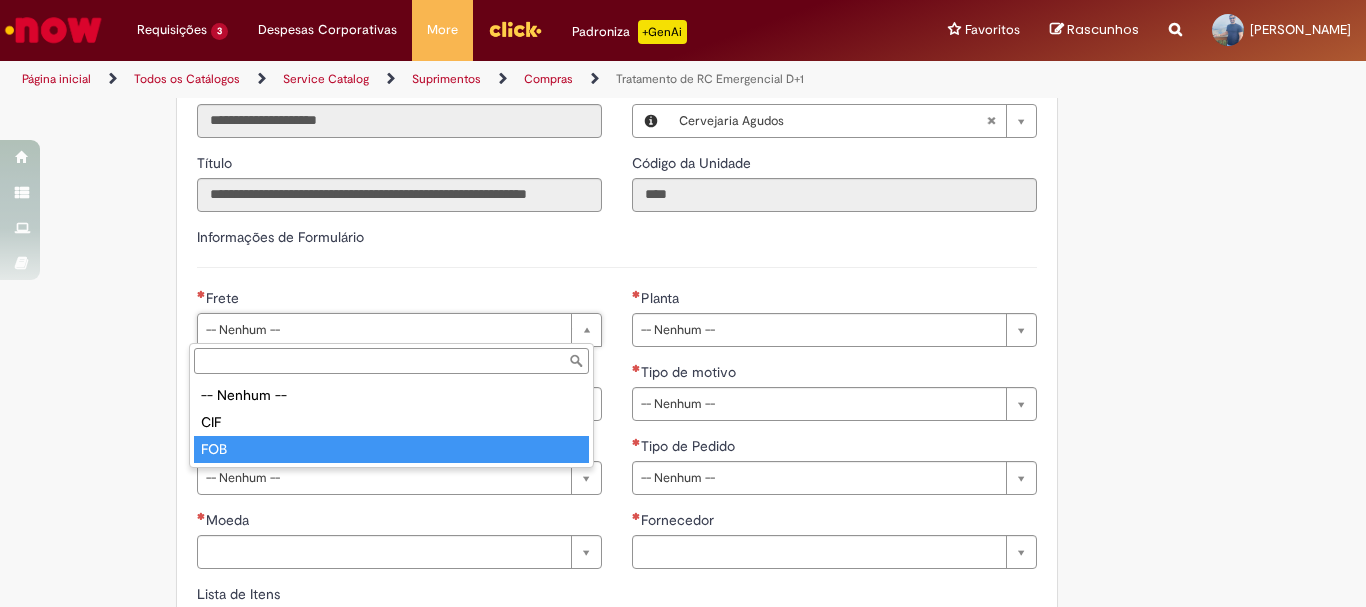 type on "***" 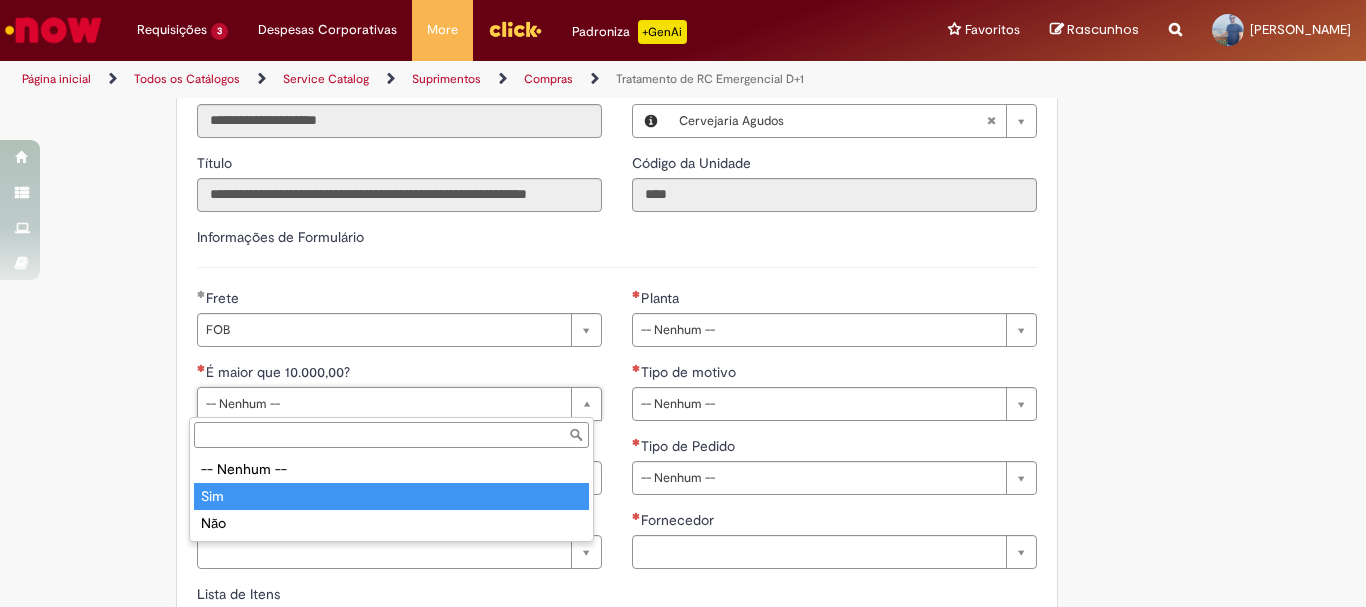 type on "***" 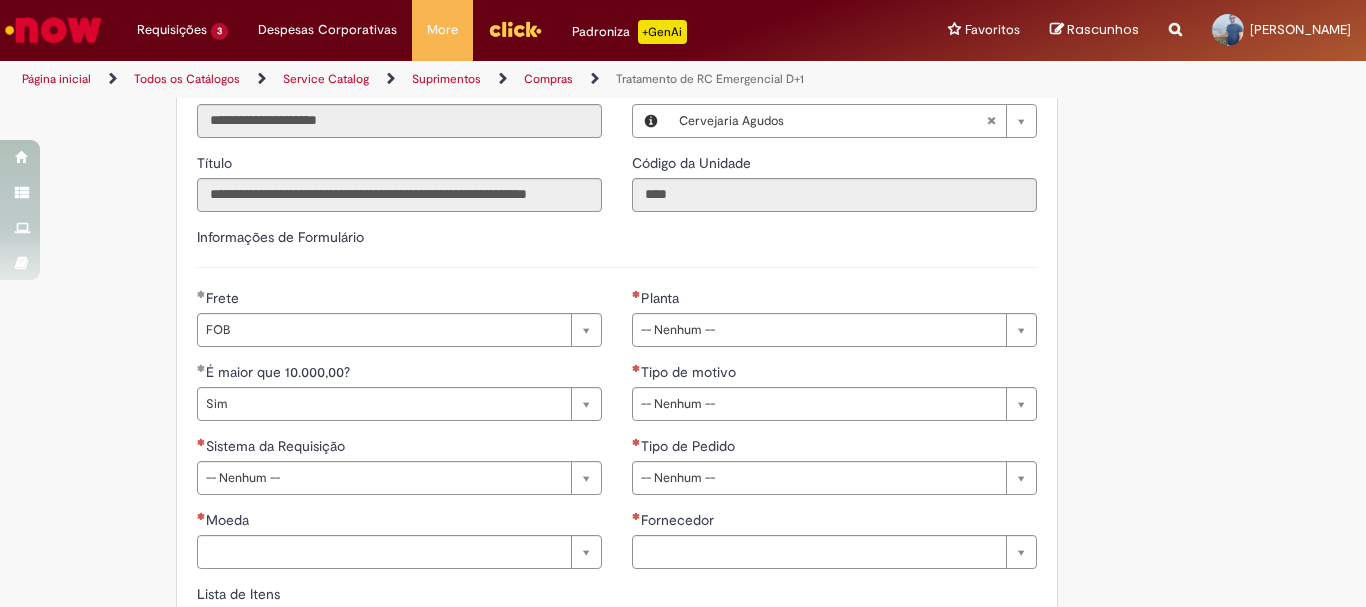 click on "Tire dúvidas com LupiAssist    +GenAI
Oi! Eu sou LupiAssist, uma Inteligência Artificial Generativa em constante aprendizado   Meu conteúdo é monitorado para trazer uma melhor experiência
Dúvidas comuns:
Só mais um instante, estou consultando nossas bases de conhecimento  e escrevendo a melhor resposta pra você!
Title
Lorem ipsum dolor sit amet    Fazer uma nova pergunta
Gerei esta resposta utilizando IA Generativa em conjunto com os nossos padrões. Em caso de divergência, os documentos oficiais prevalecerão.
Saiba mais em:
Ou ligue para:
E aí, te ajudei?
Sim, obrigado!" at bounding box center [683, 330] 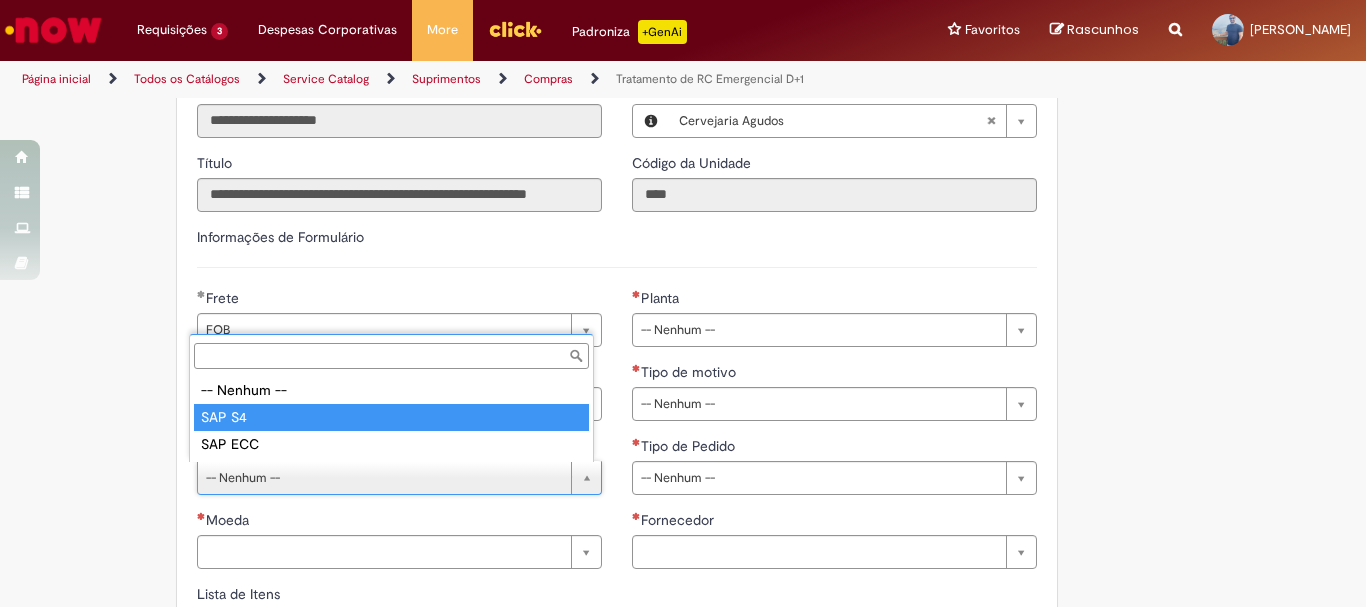 type on "******" 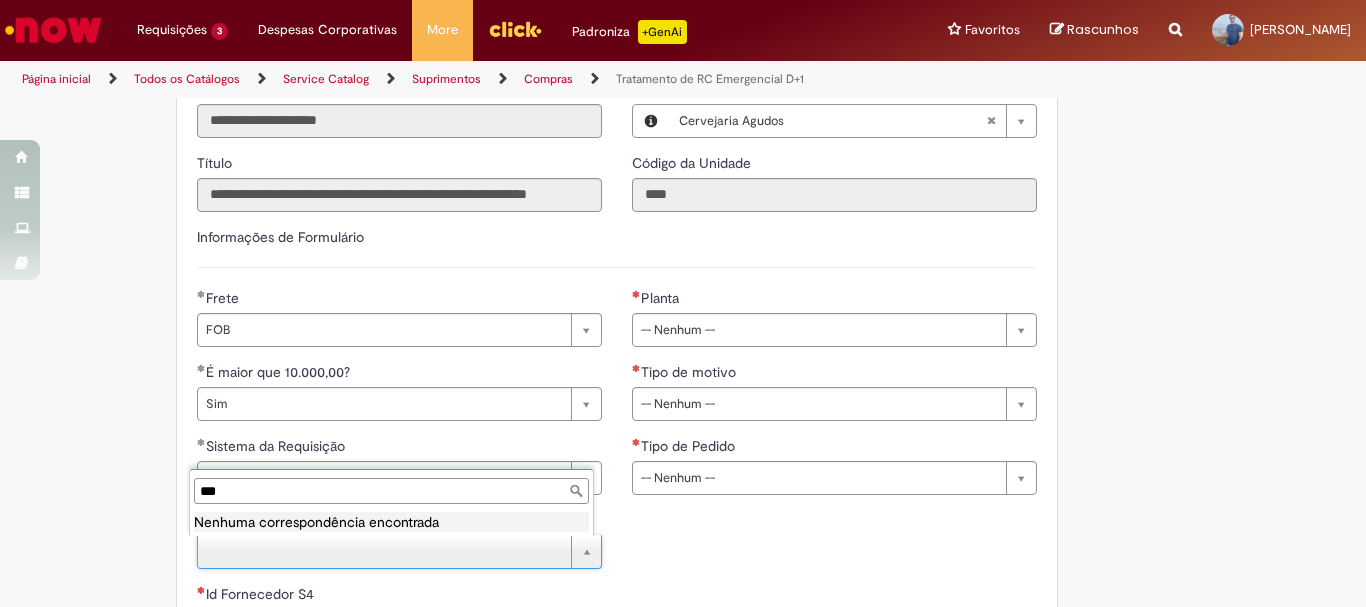 scroll, scrollTop: 0, scrollLeft: 0, axis: both 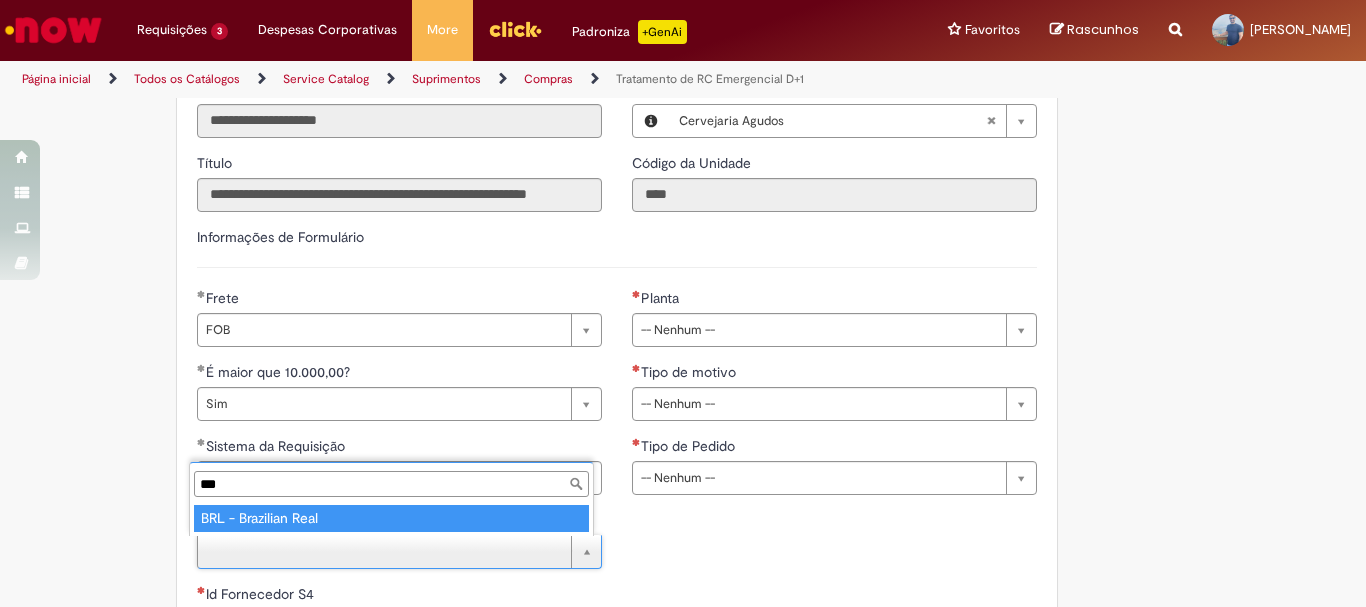 type on "***" 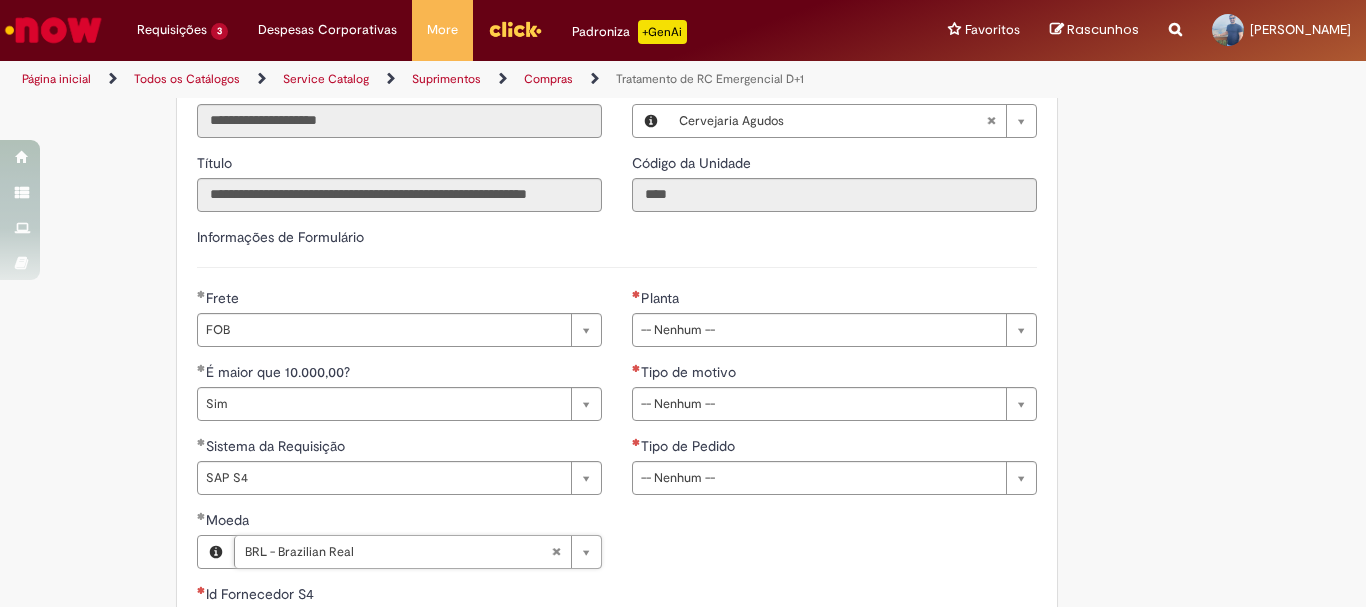 scroll, scrollTop: 900, scrollLeft: 0, axis: vertical 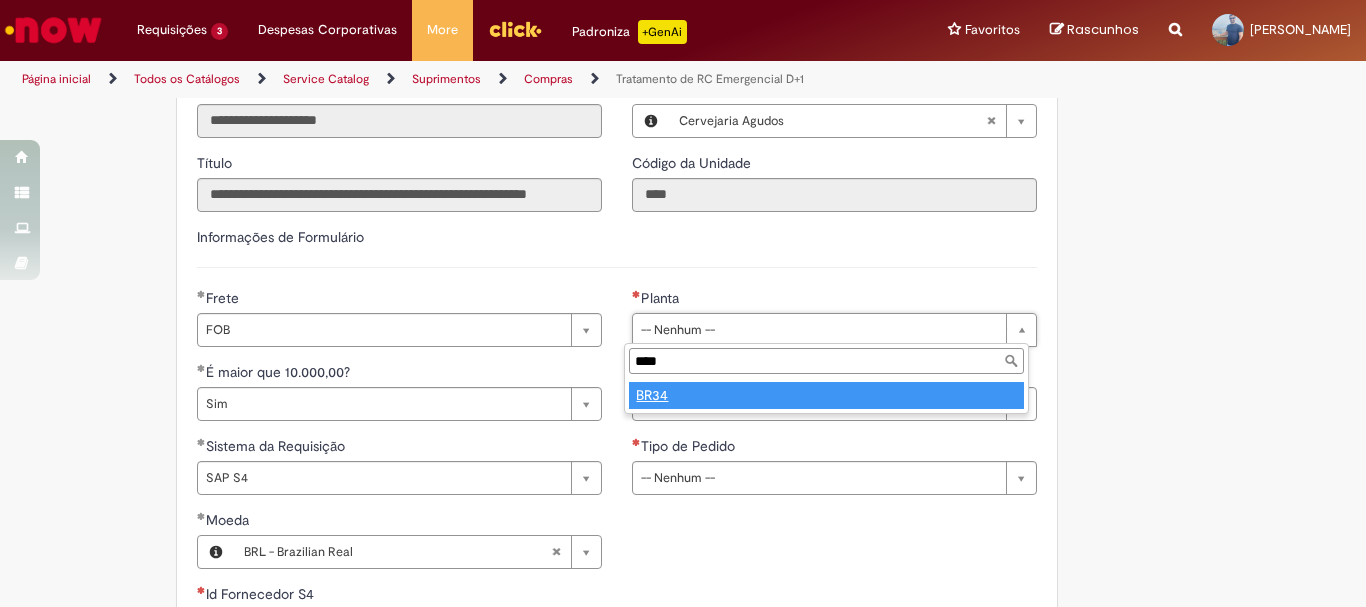 type on "****" 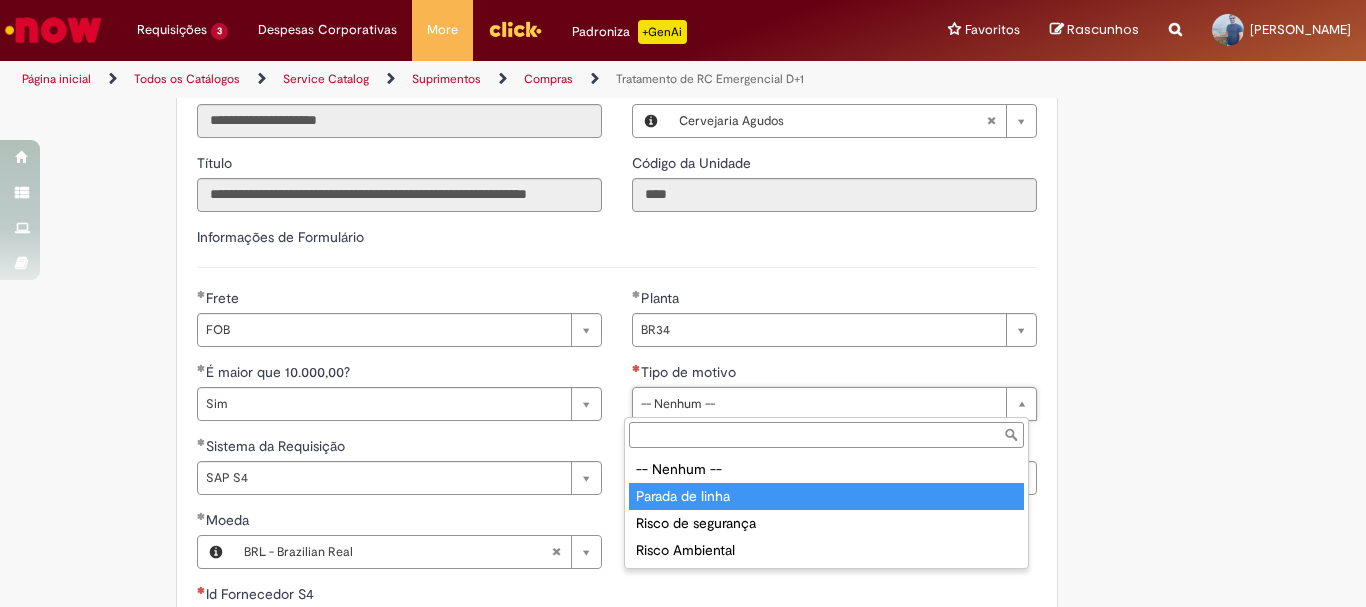 type on "**********" 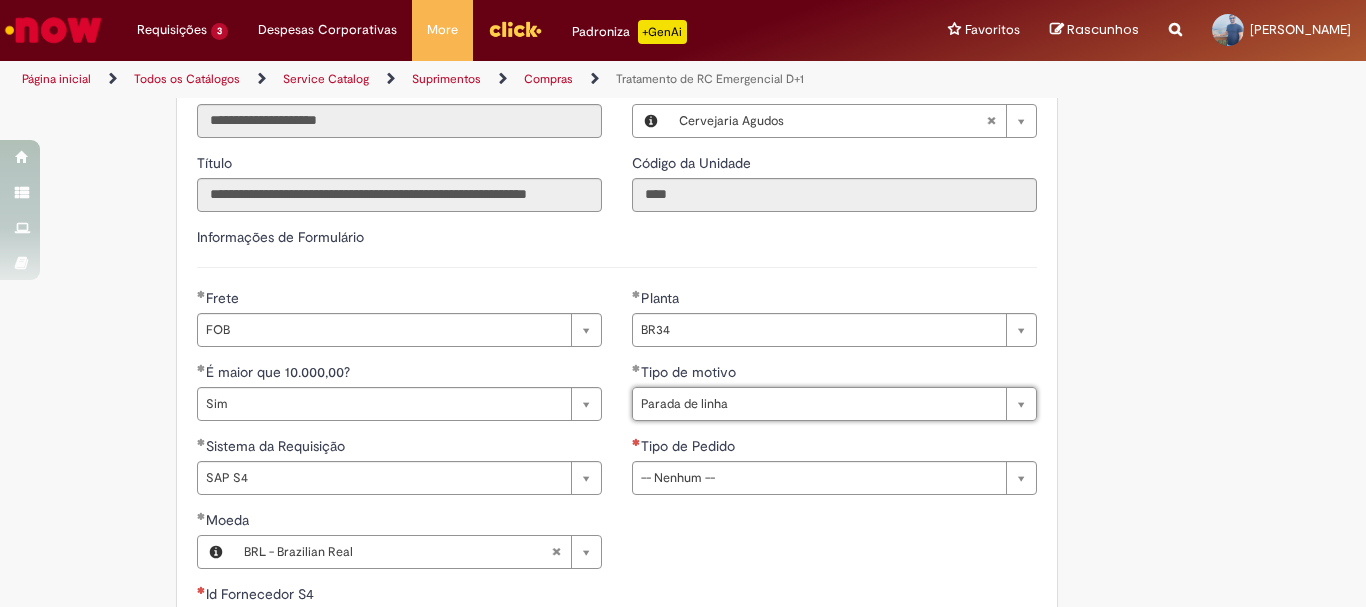click on "Tipo de Pedido" at bounding box center (690, 446) 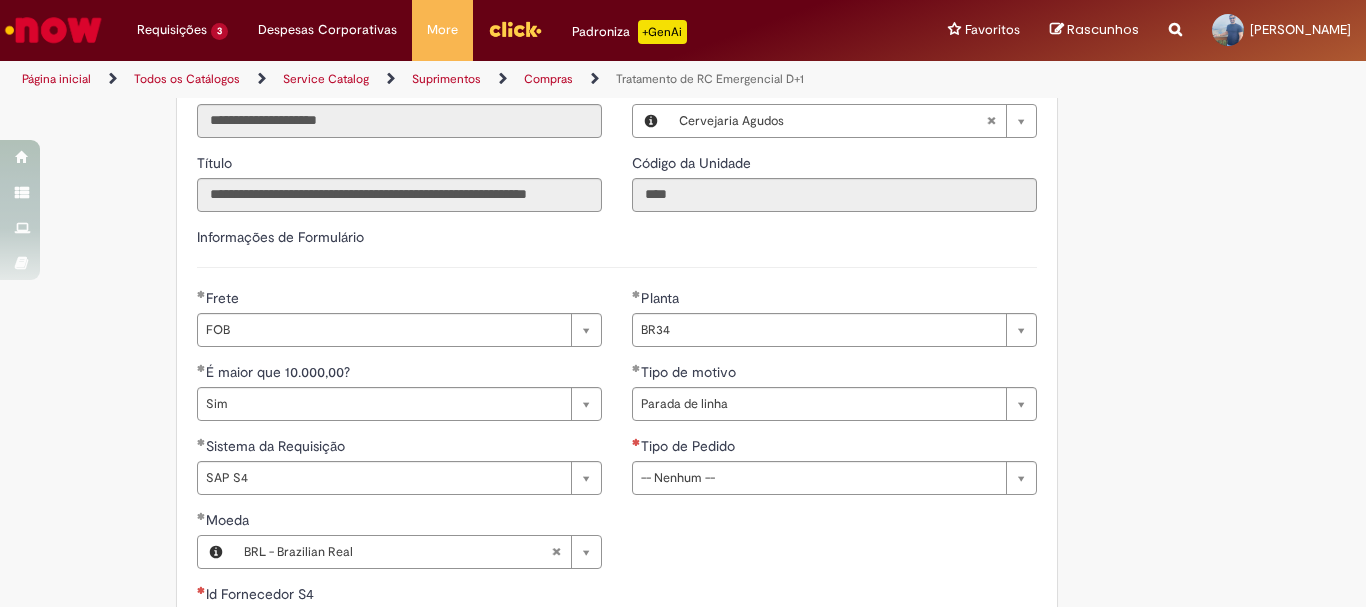 click on "**********" at bounding box center [834, 399] 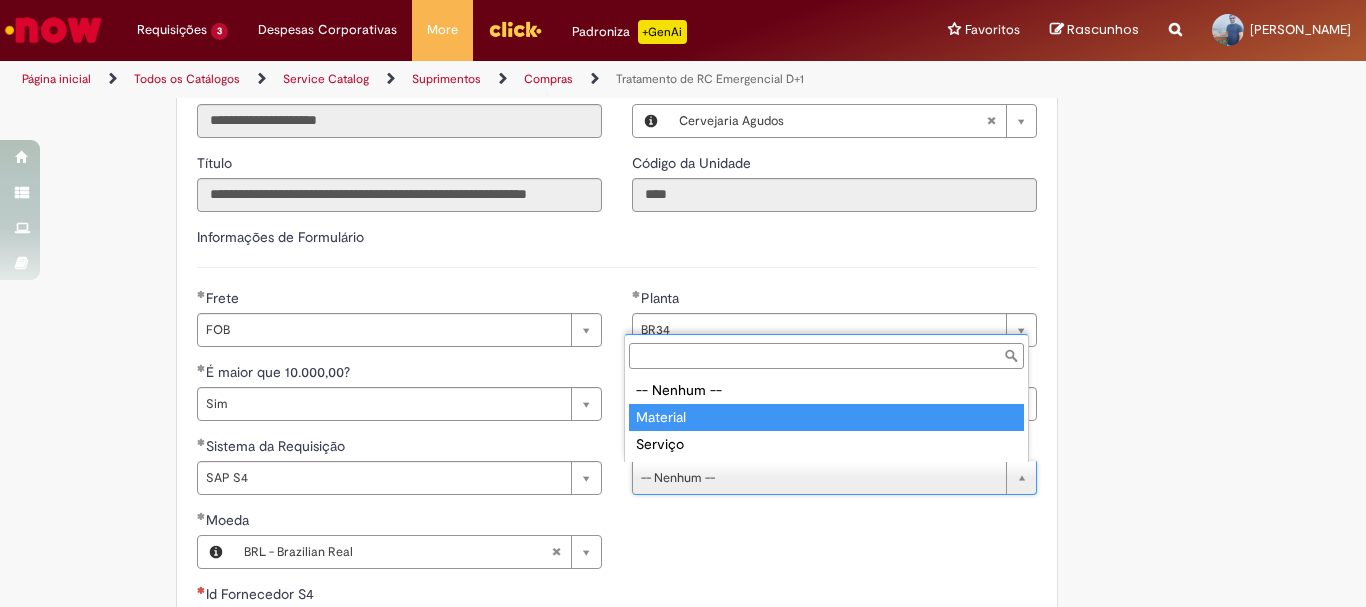 type on "********" 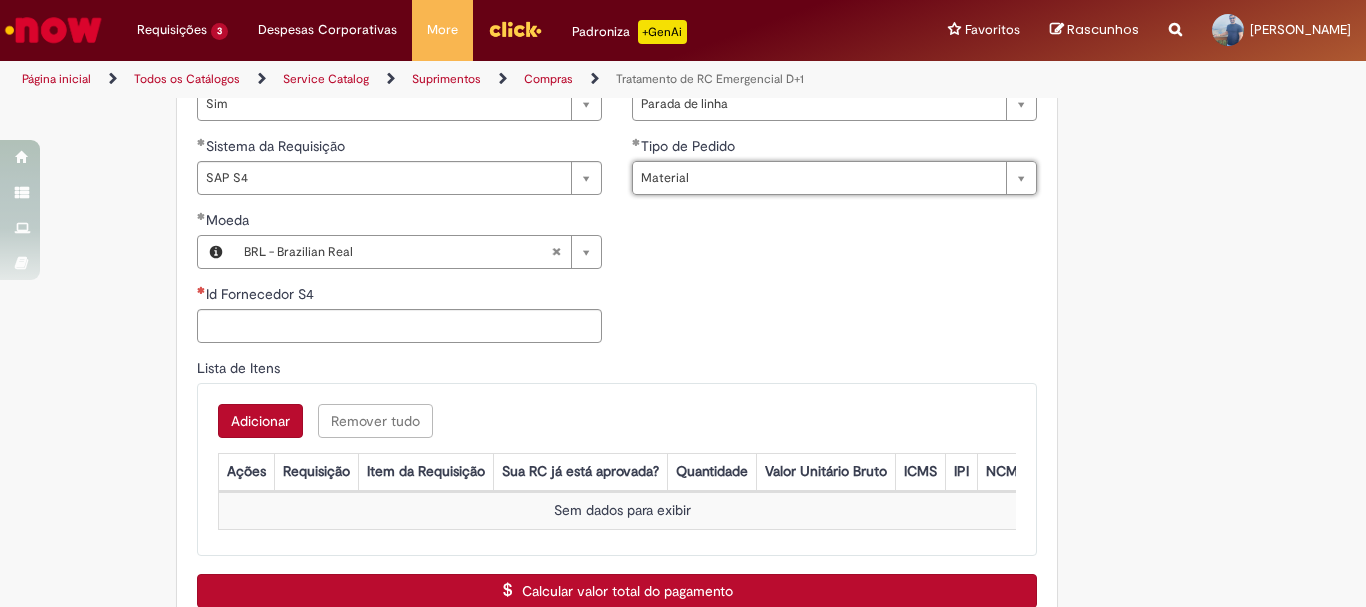 scroll, scrollTop: 1100, scrollLeft: 0, axis: vertical 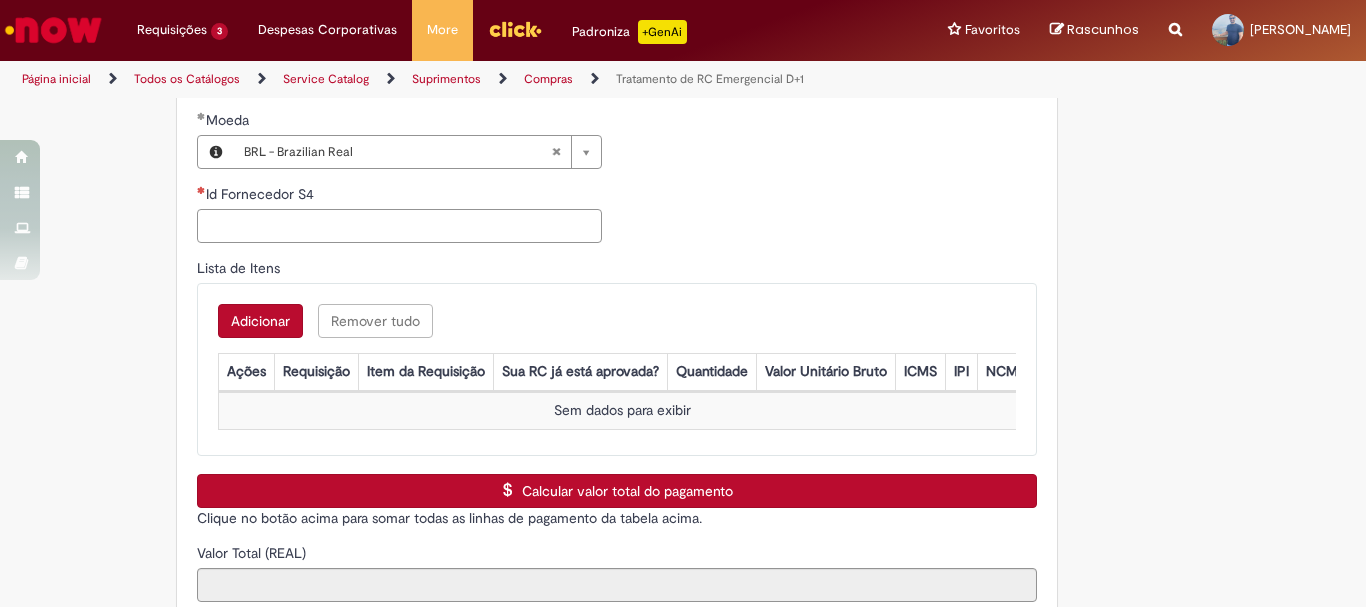 click on "Id Fornecedor S4" at bounding box center (399, 226) 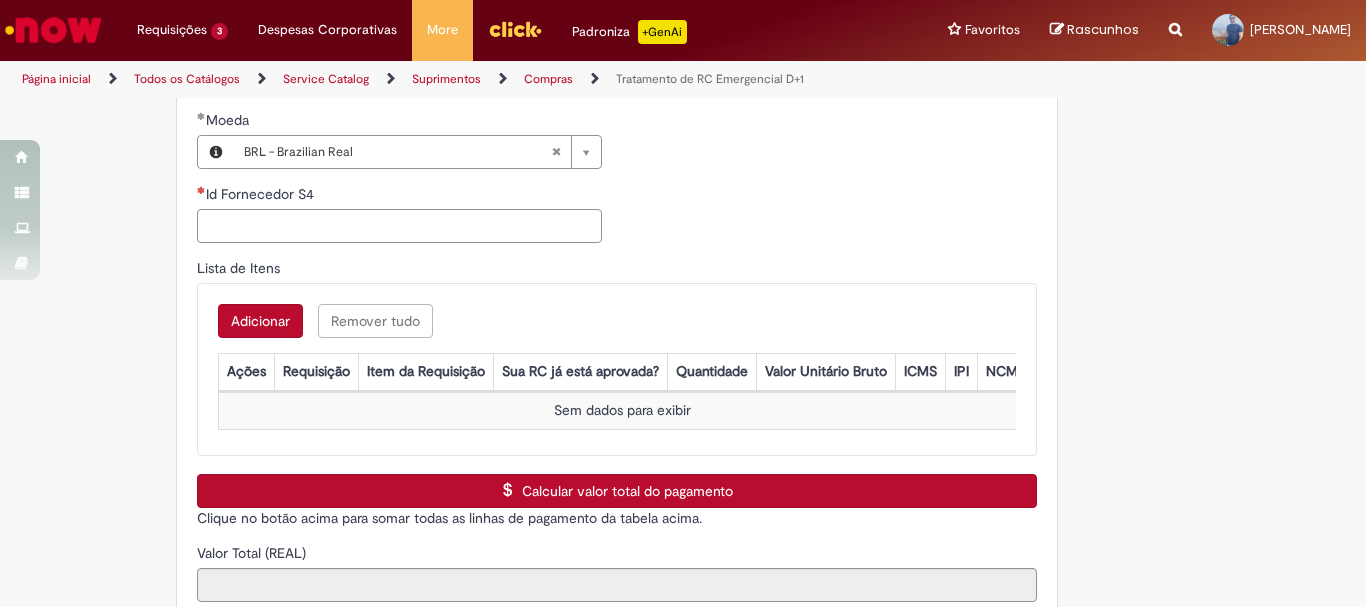 click on "Id Fornecedor S4" at bounding box center [399, 226] 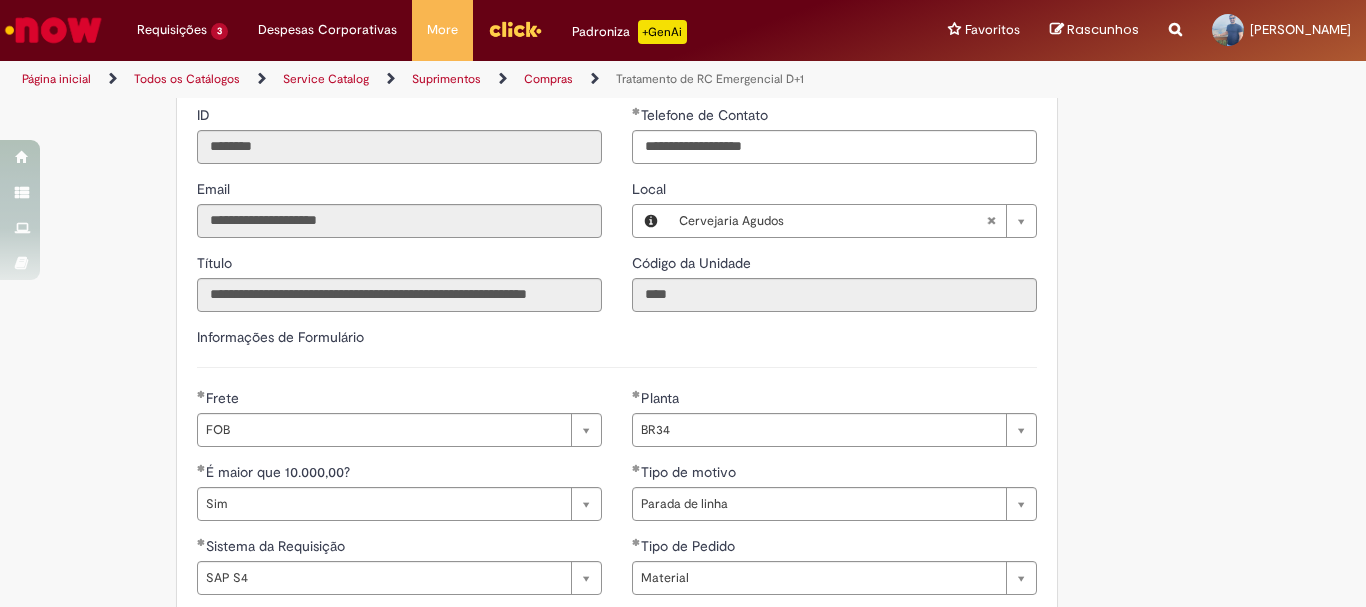 scroll, scrollTop: 200, scrollLeft: 0, axis: vertical 